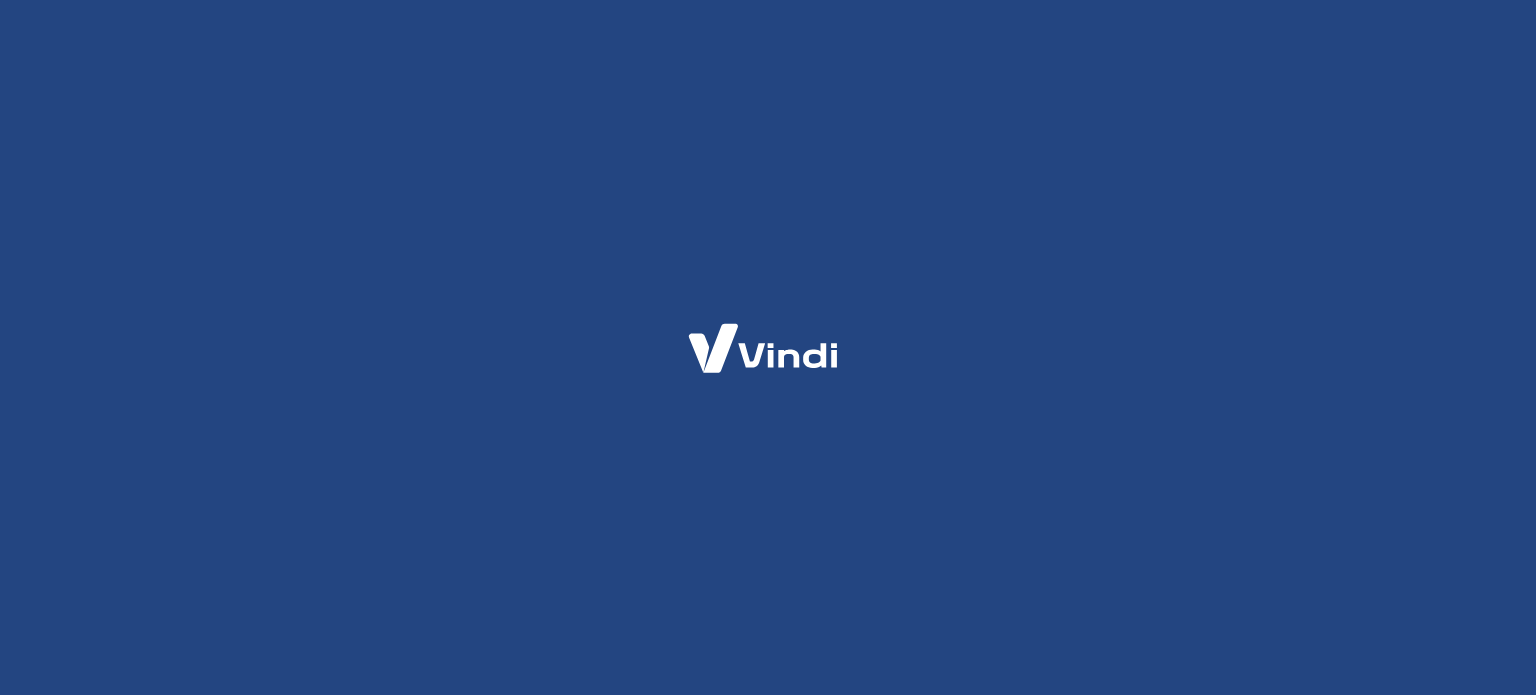 scroll, scrollTop: 0, scrollLeft: 0, axis: both 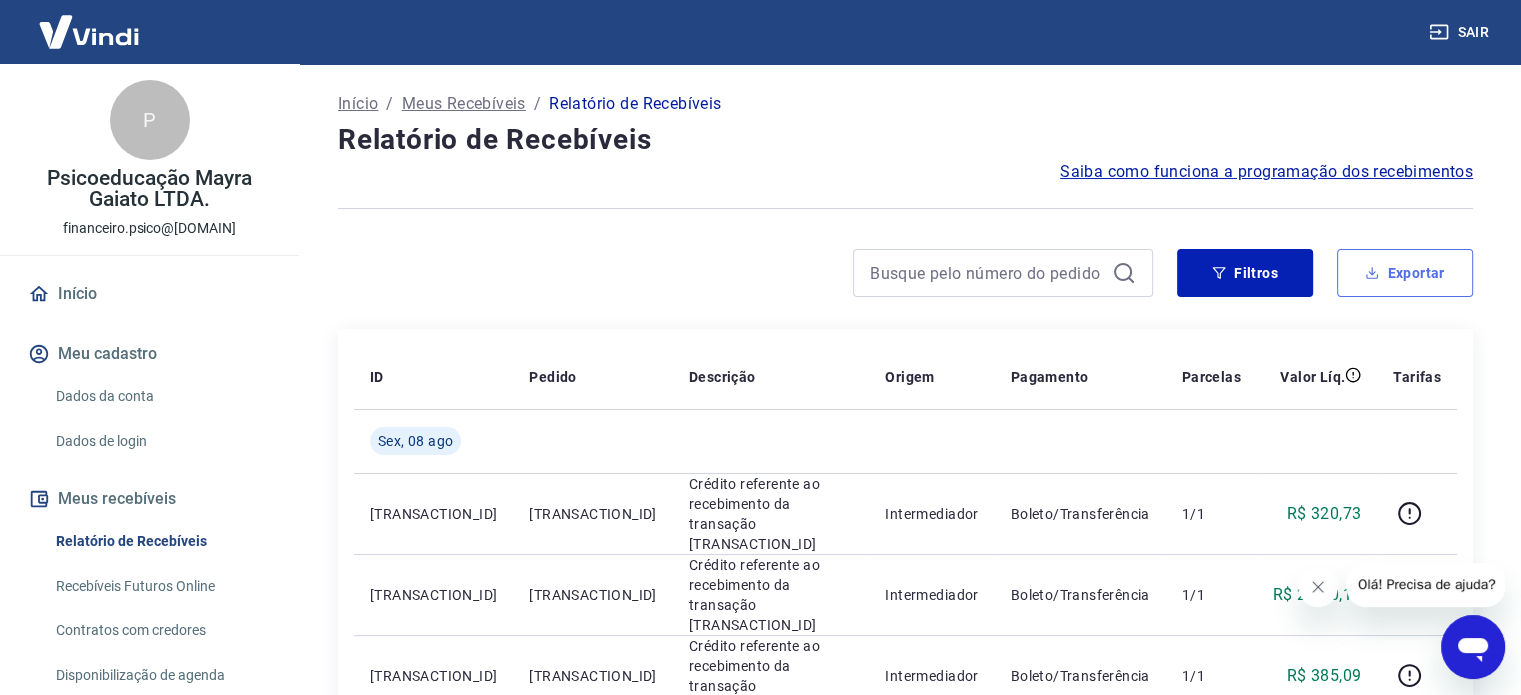 click on "Exportar" at bounding box center [1405, 273] 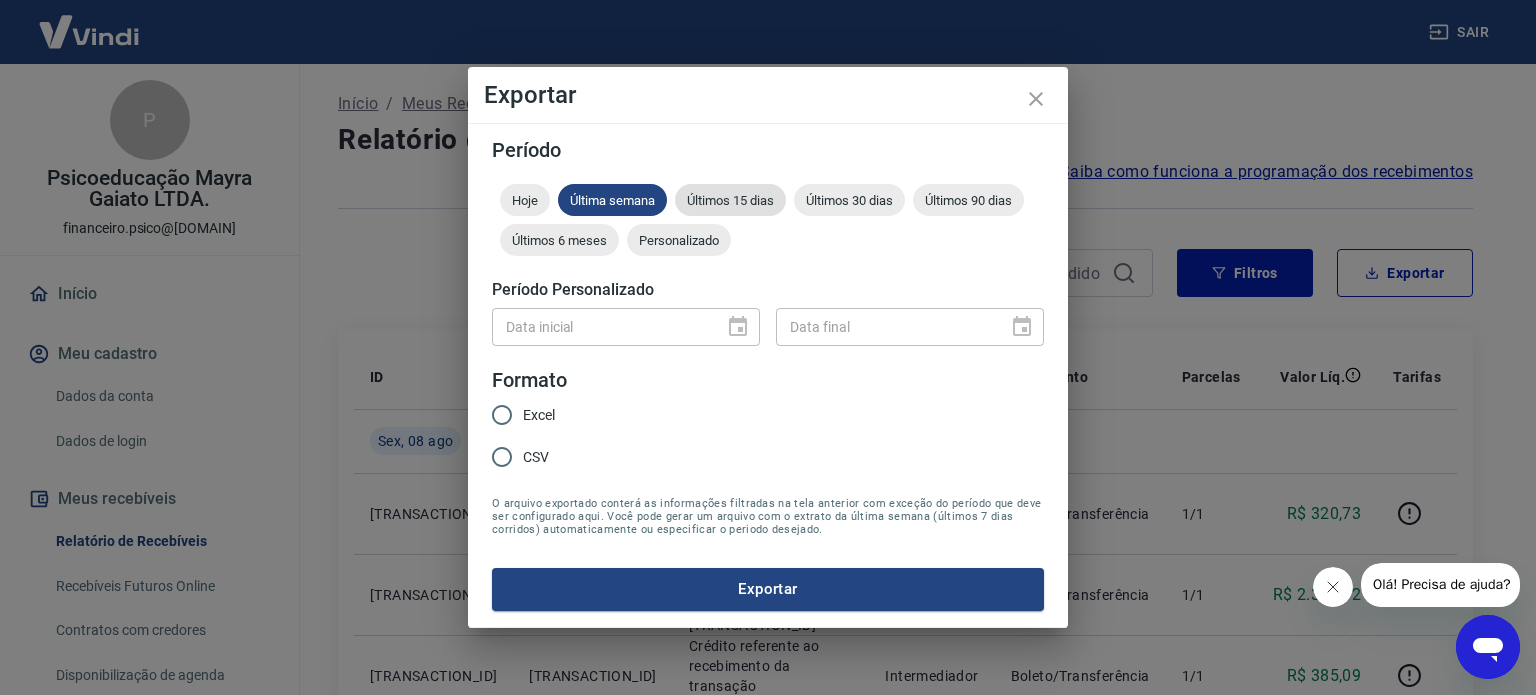 click on "Últimos 15 dias" at bounding box center [730, 200] 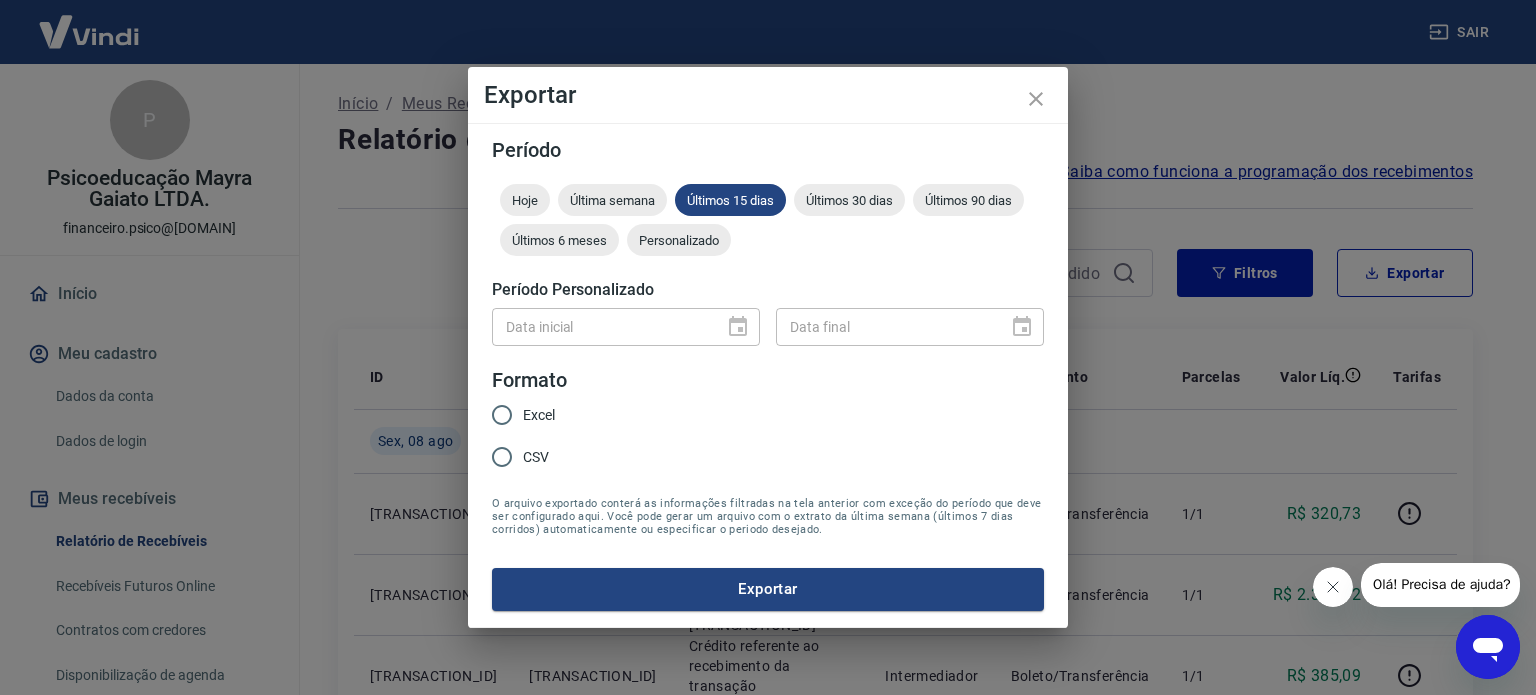 click on "Excel" at bounding box center [502, 415] 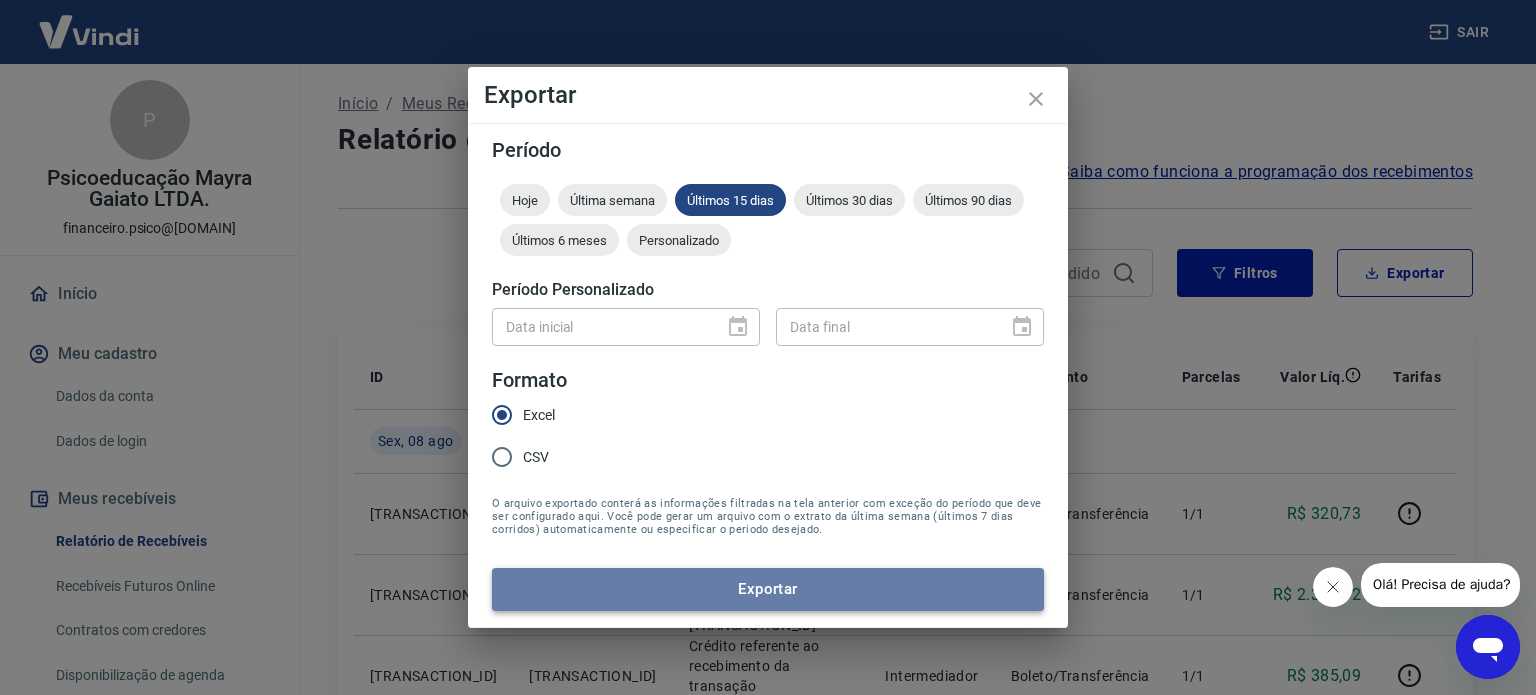 click on "Exportar" at bounding box center (768, 589) 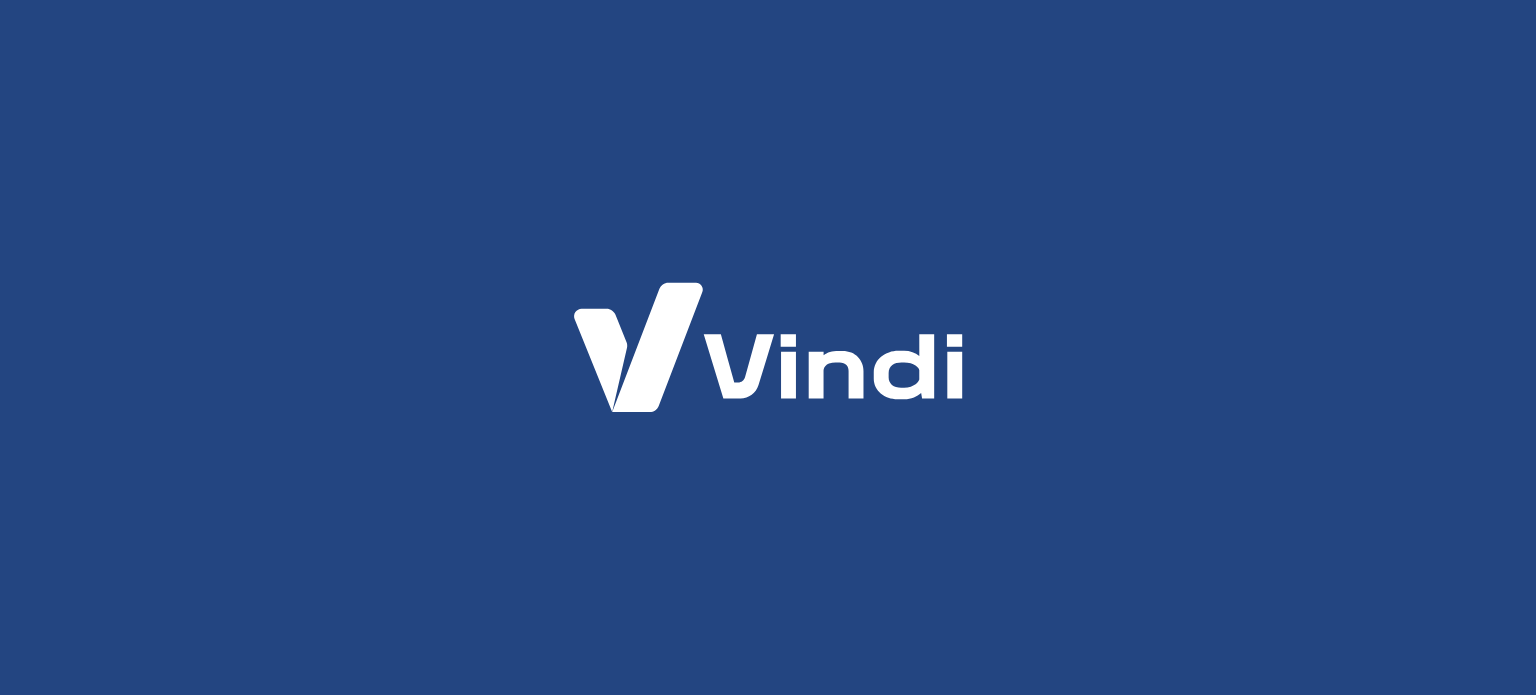 scroll, scrollTop: 0, scrollLeft: 0, axis: both 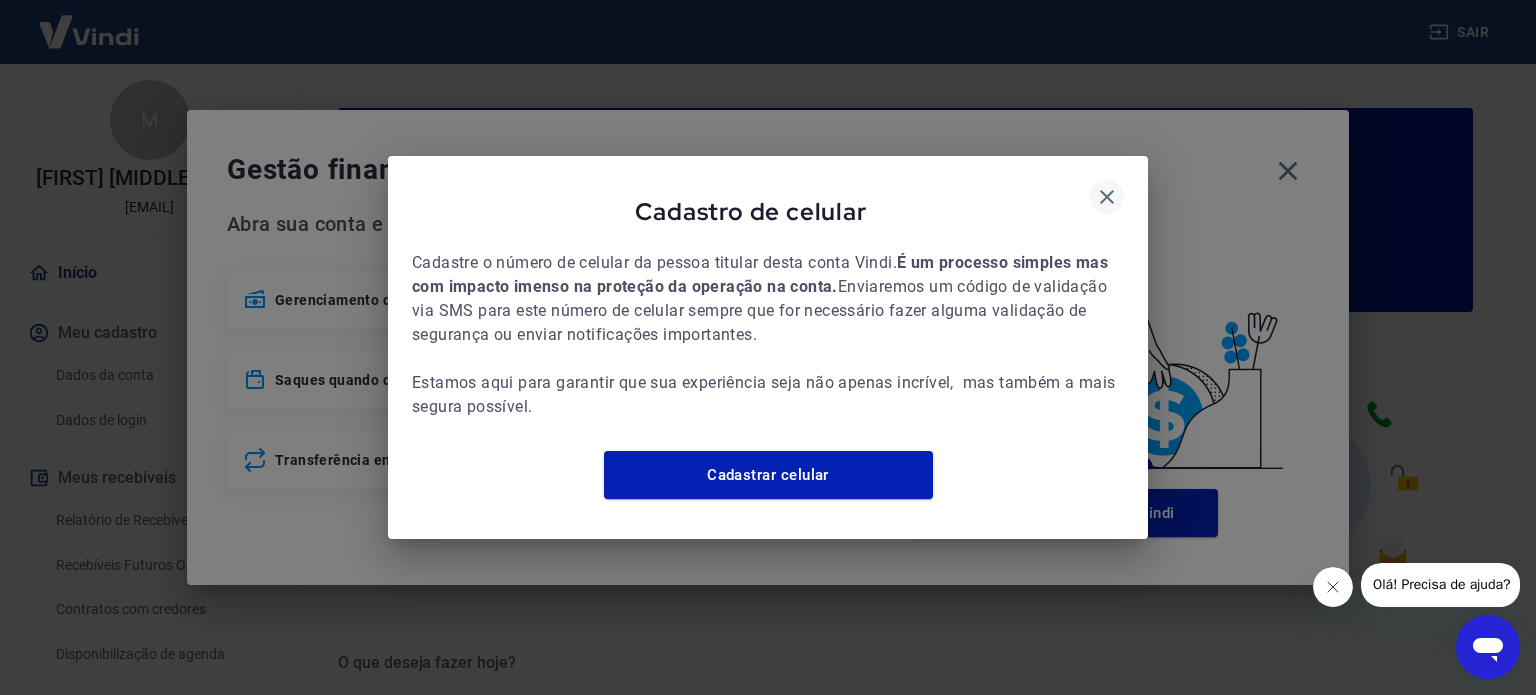 click 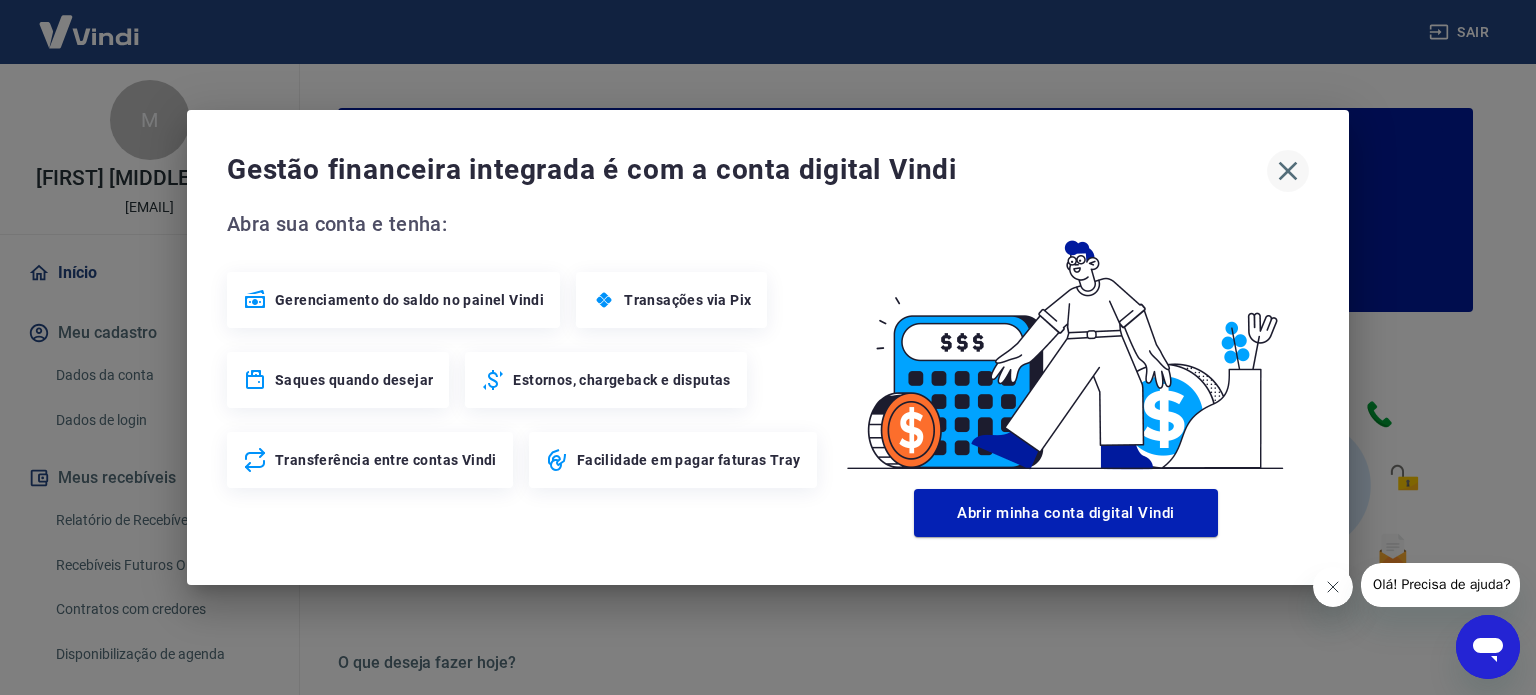 click 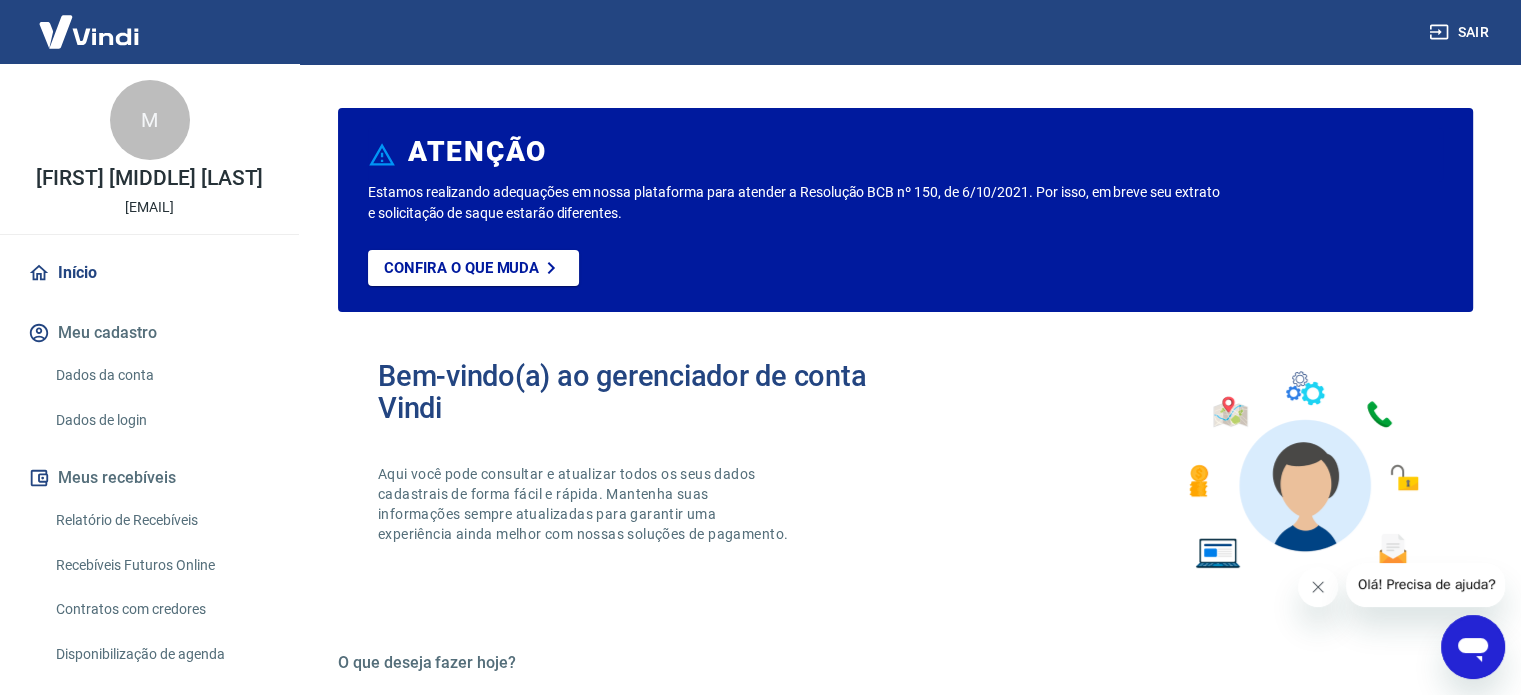 click on "Relatório de Recebíveis" at bounding box center [161, 520] 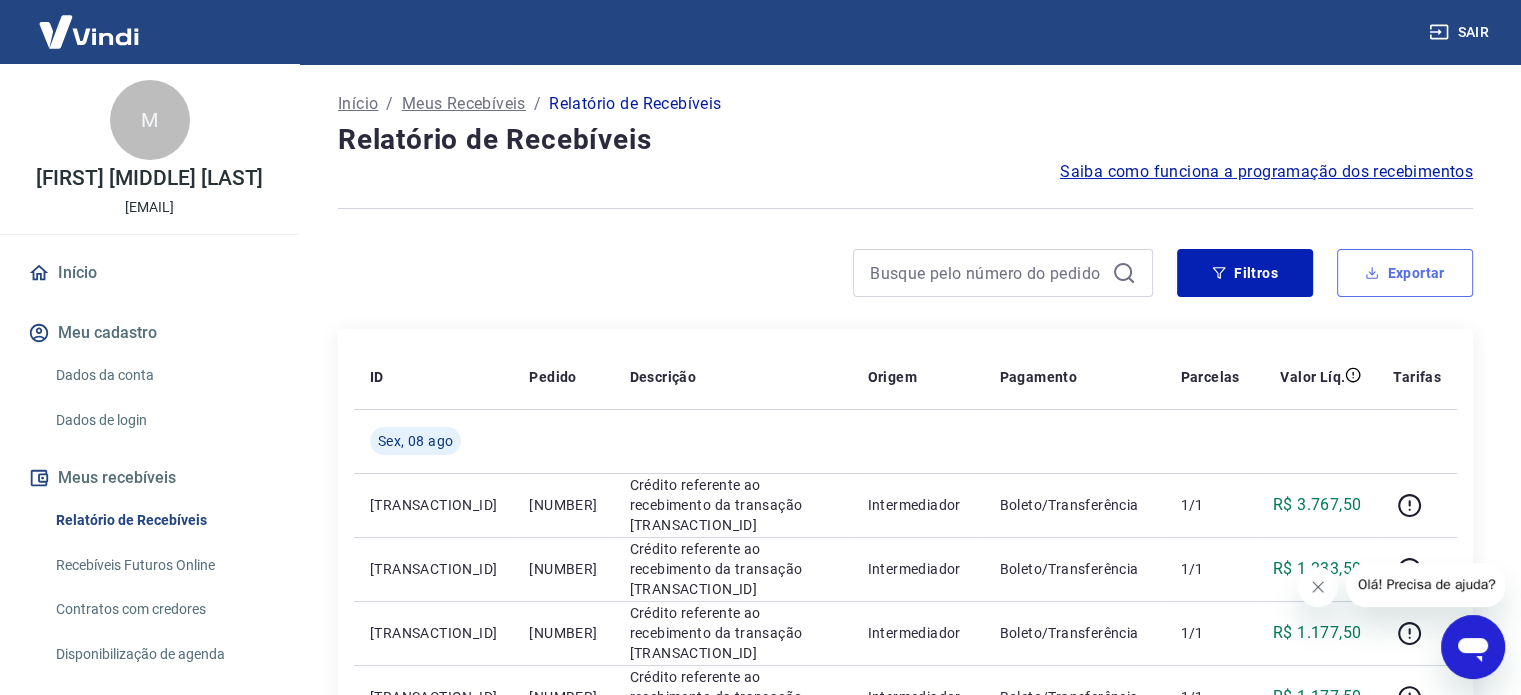click on "Exportar" at bounding box center (1405, 273) 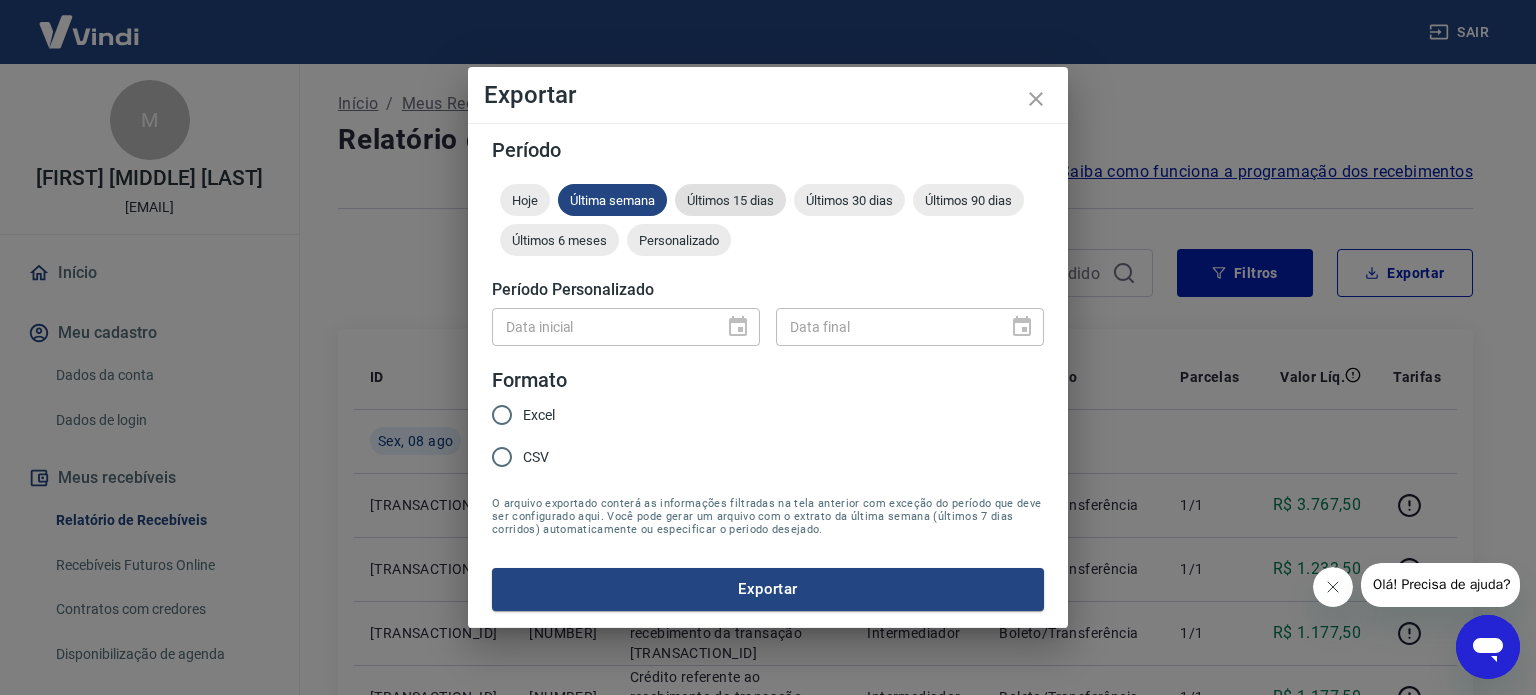 click on "Últimos 15 dias" at bounding box center (730, 200) 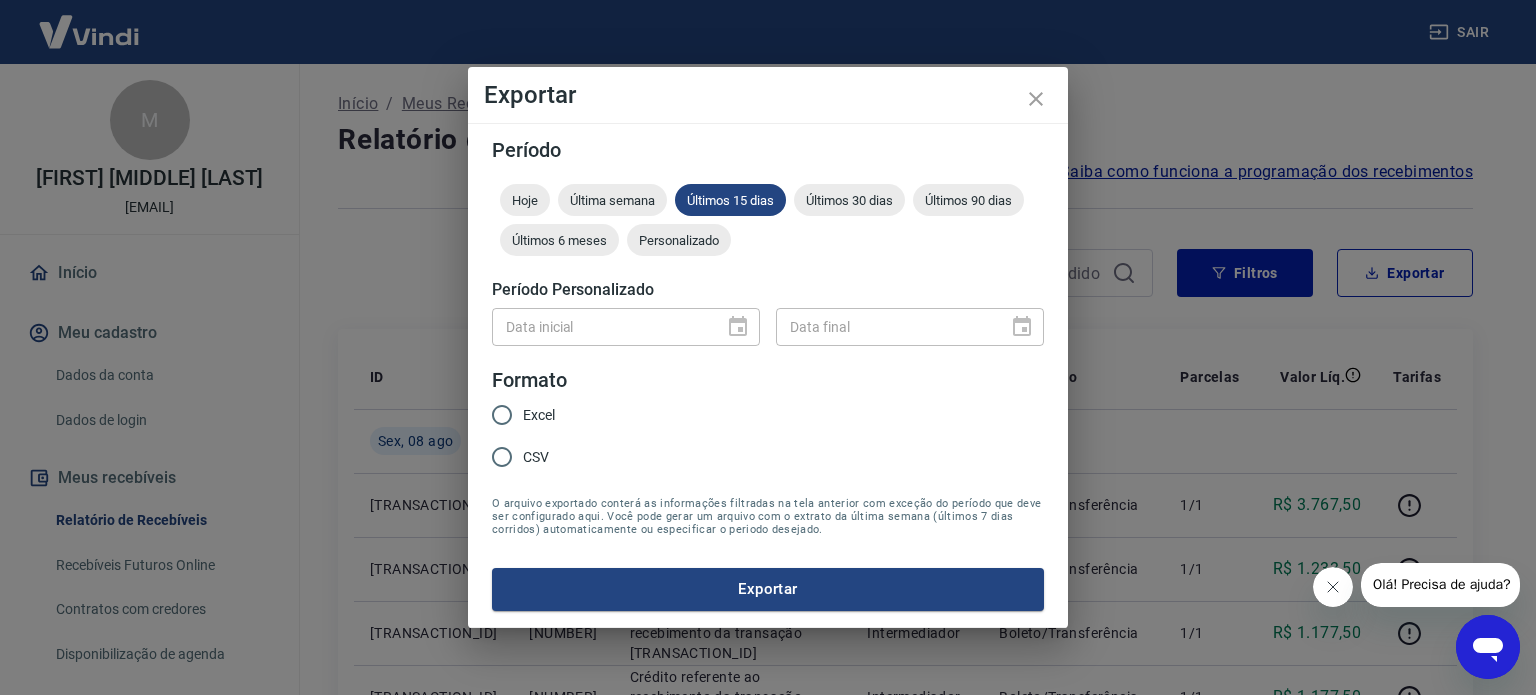 click on "Excel" at bounding box center (539, 415) 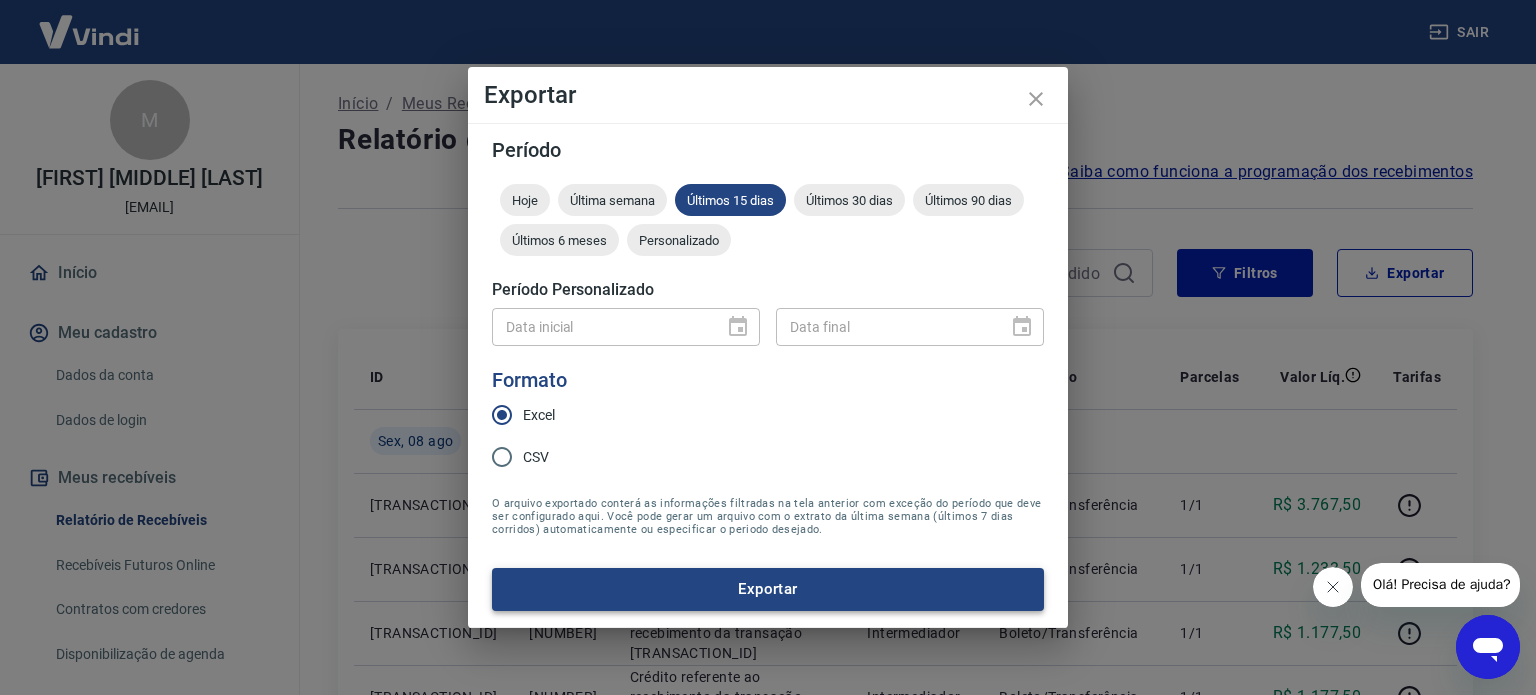click on "Exportar" at bounding box center (768, 589) 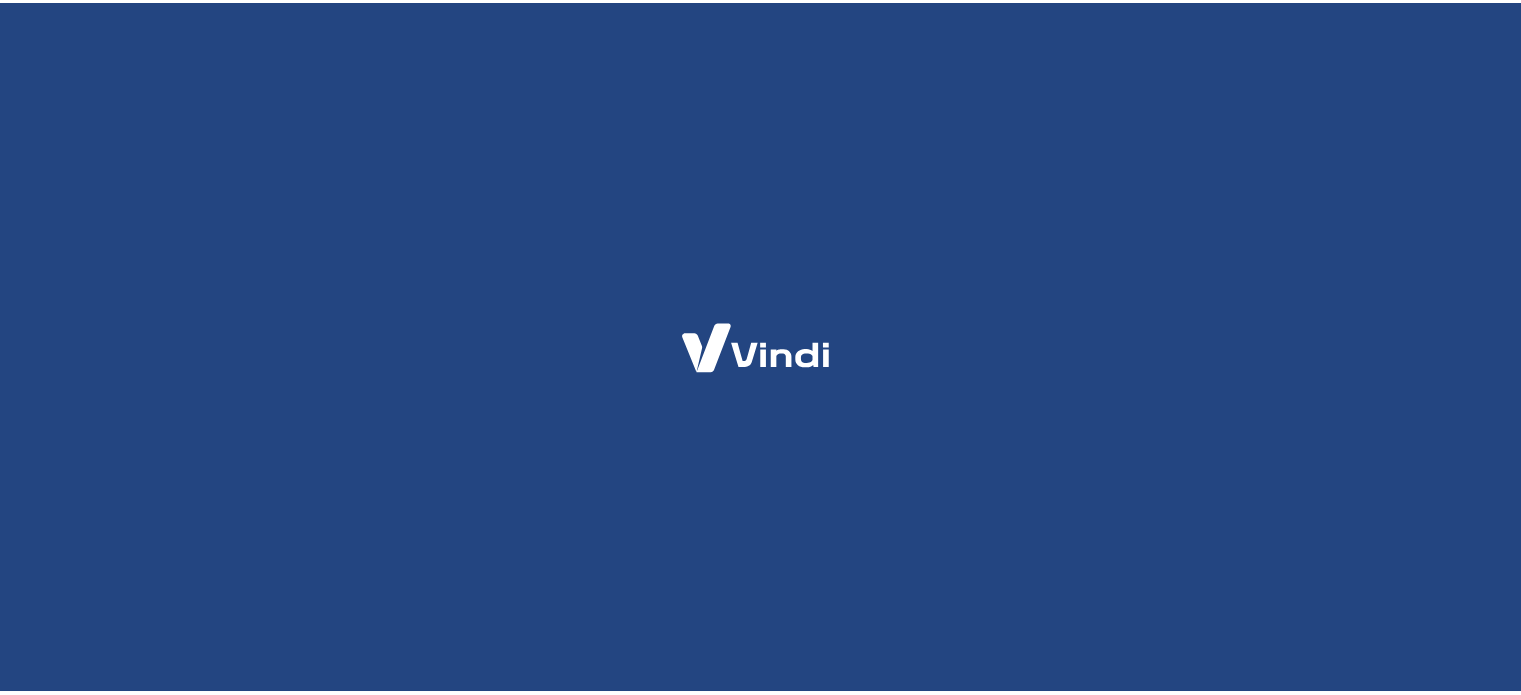 scroll, scrollTop: 0, scrollLeft: 0, axis: both 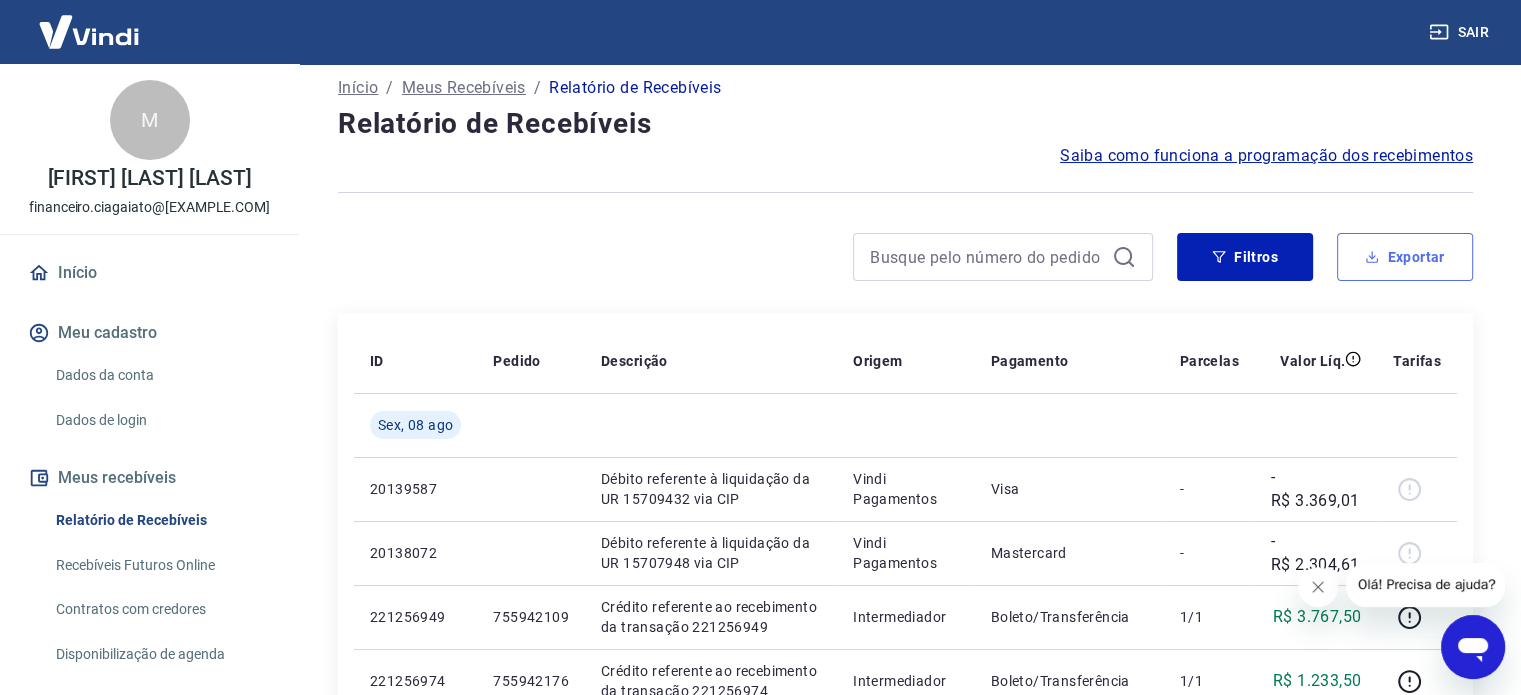 click on "Exportar" at bounding box center [1405, 257] 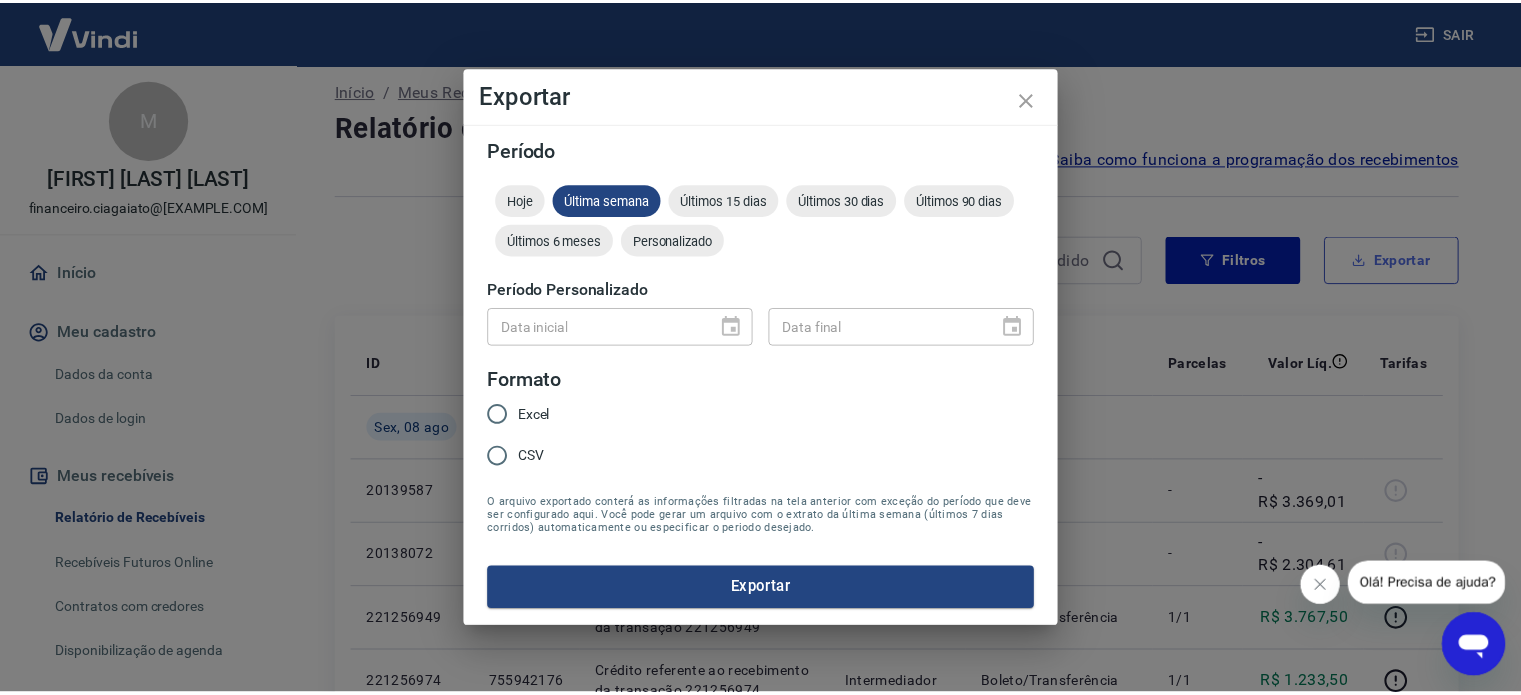 scroll, scrollTop: 12, scrollLeft: 0, axis: vertical 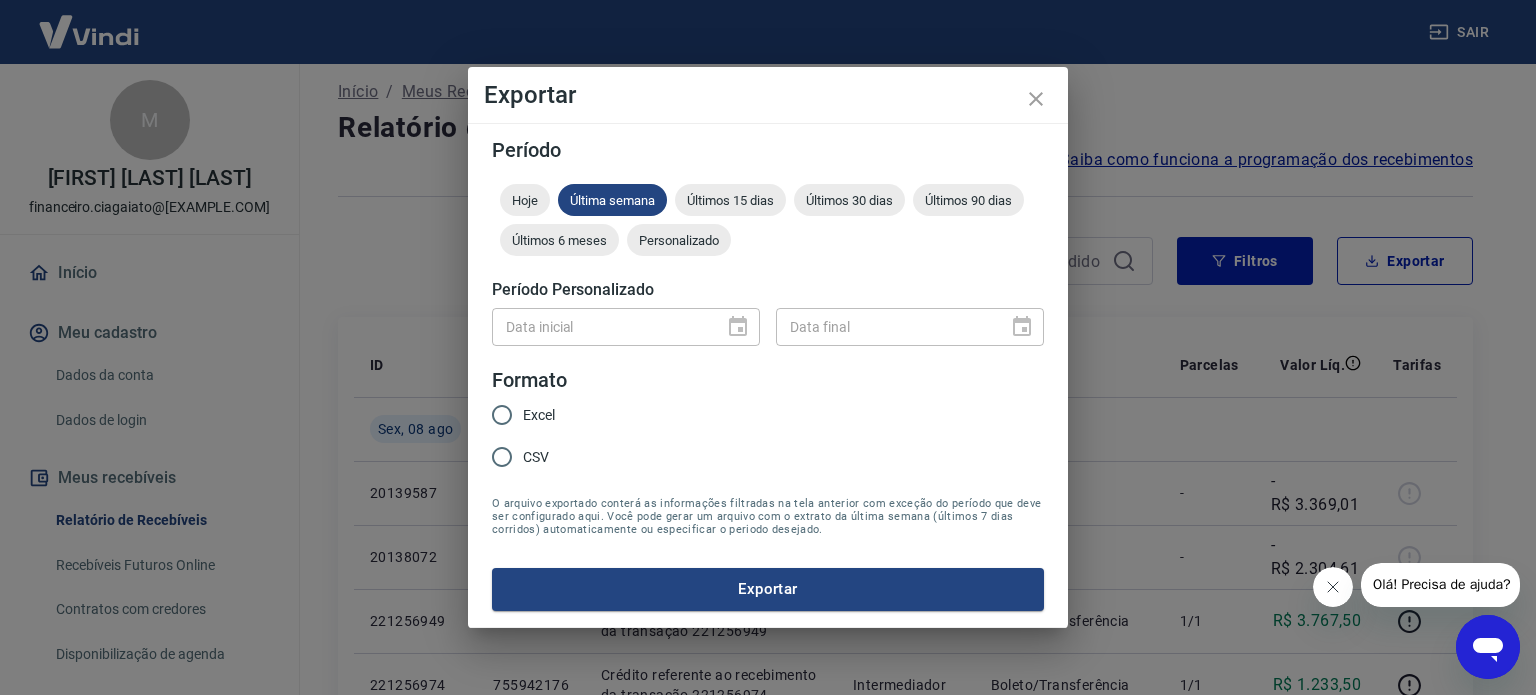 click on "Excel" at bounding box center (539, 415) 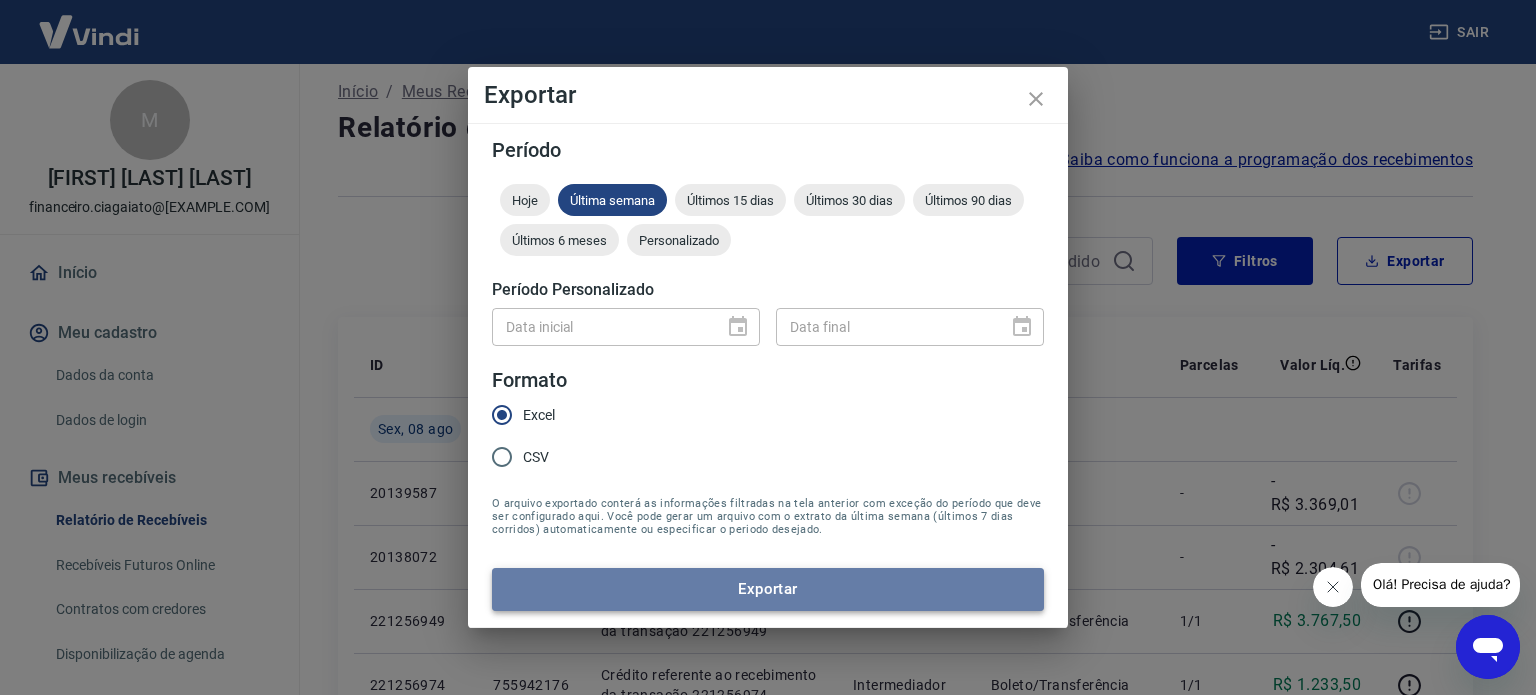 click on "Exportar" at bounding box center (768, 589) 